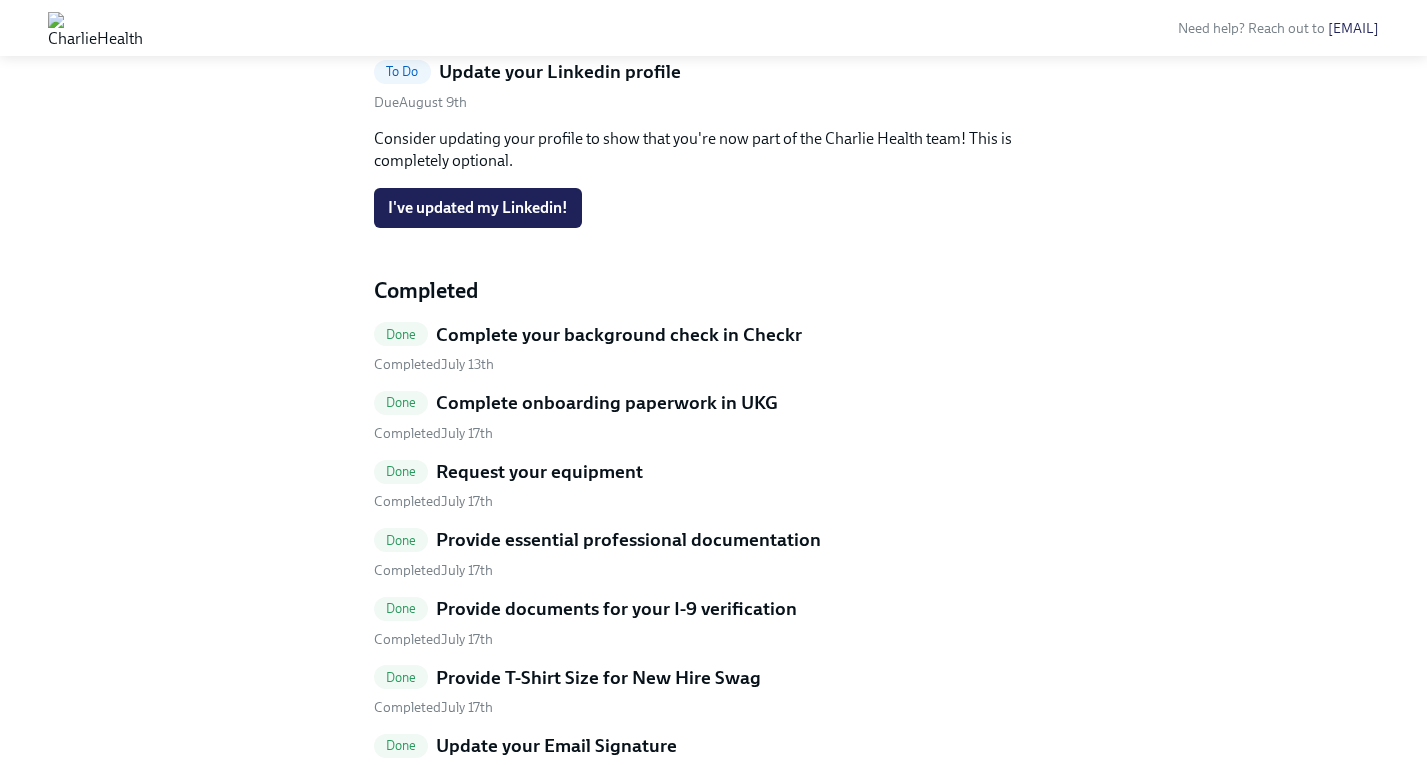 scroll, scrollTop: 392, scrollLeft: 0, axis: vertical 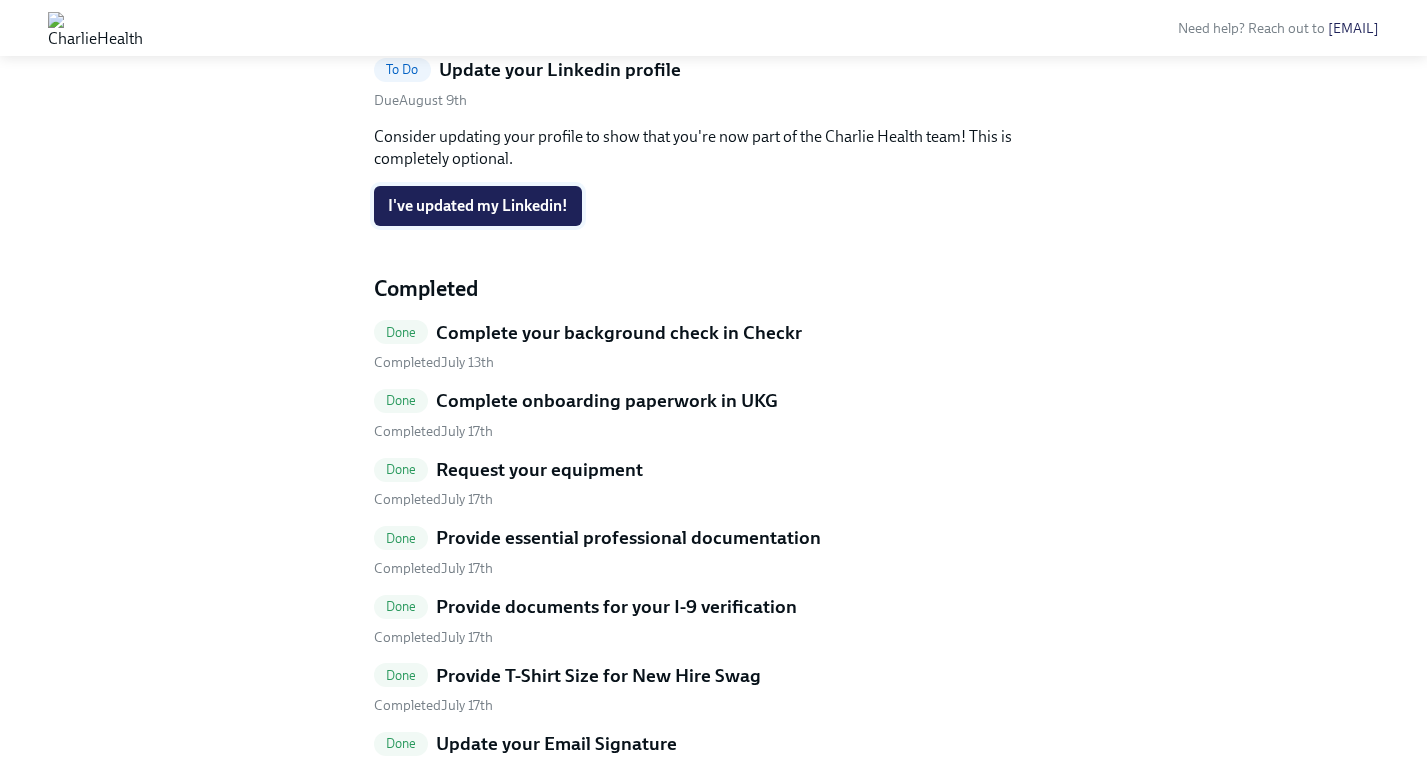 click on "I've updated my Linkedin!" at bounding box center [478, 206] 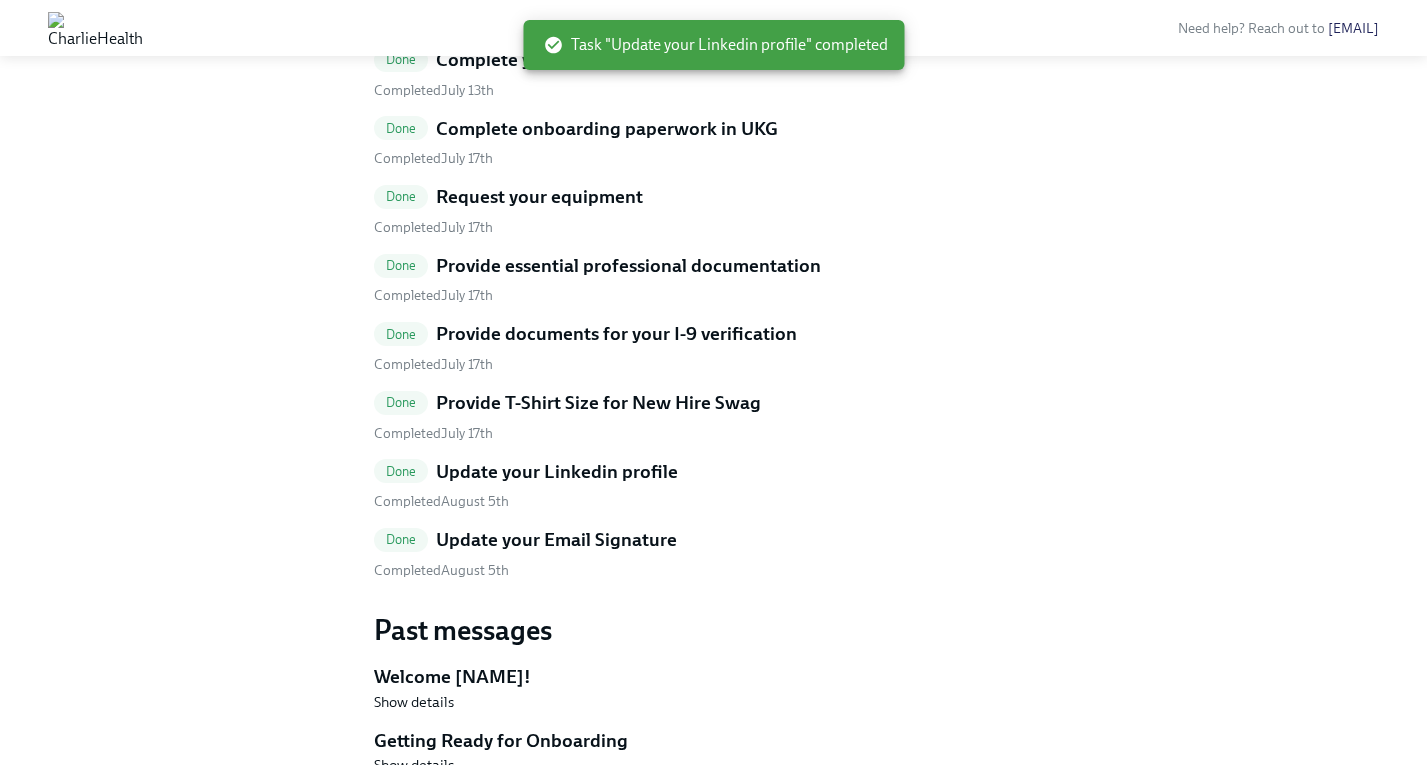 scroll, scrollTop: 0, scrollLeft: 0, axis: both 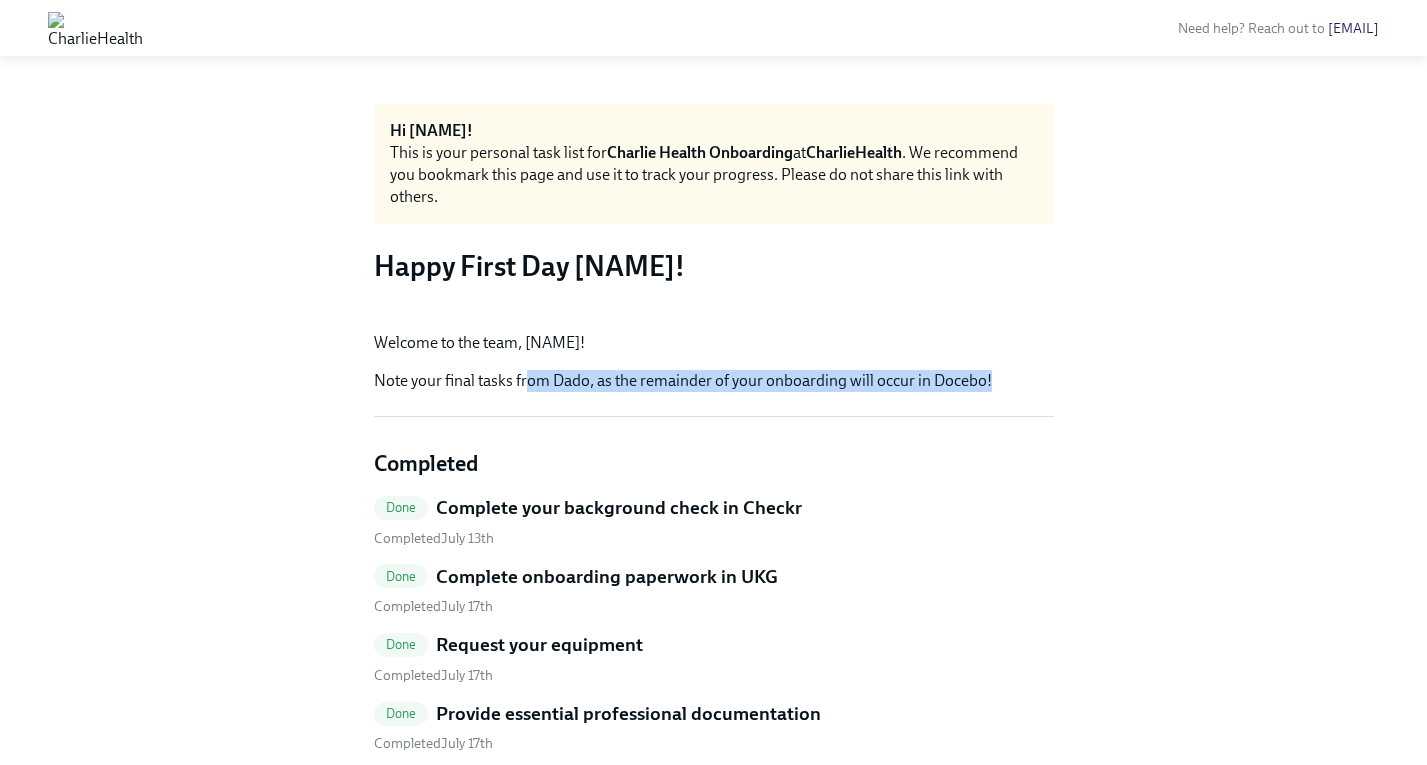drag, startPoint x: 524, startPoint y: 643, endPoint x: 1045, endPoint y: 638, distance: 521.024 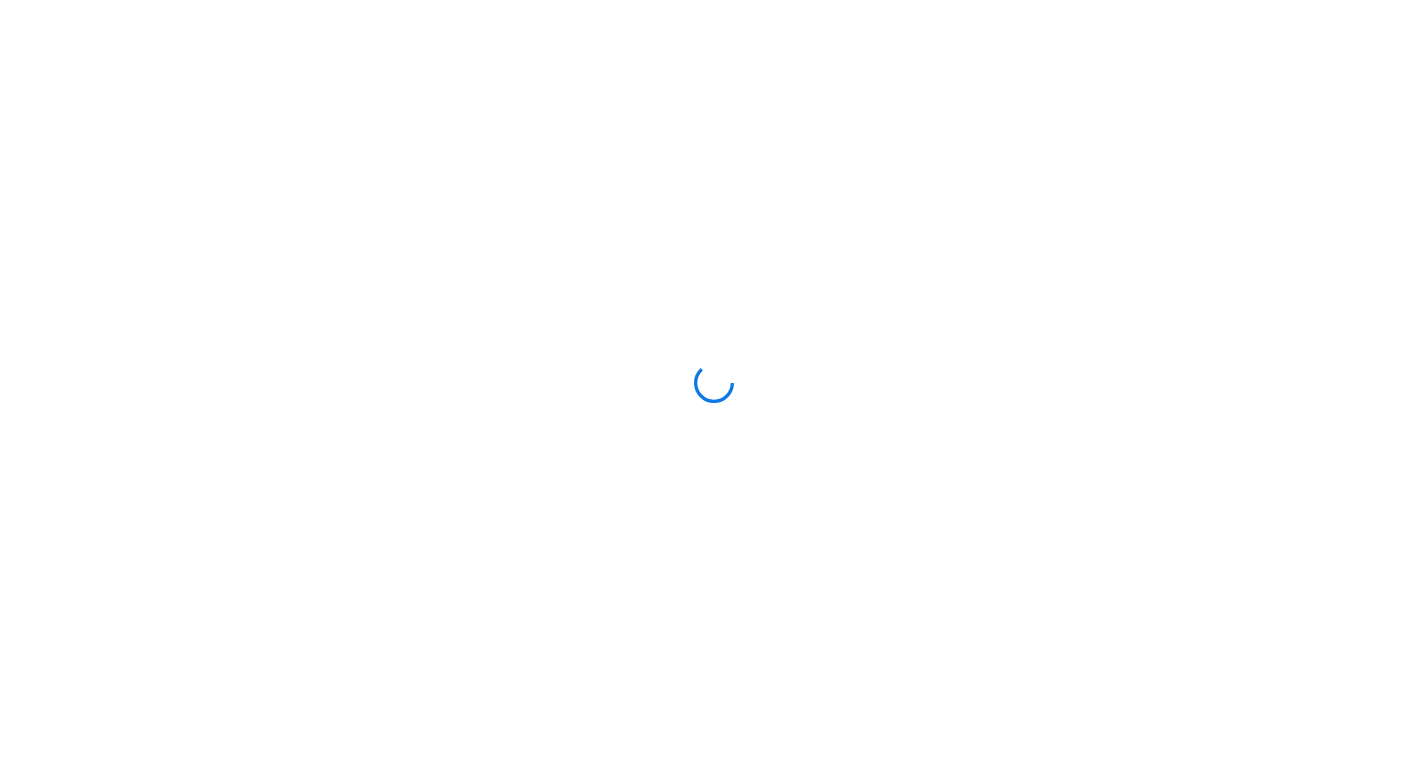 scroll, scrollTop: 0, scrollLeft: 0, axis: both 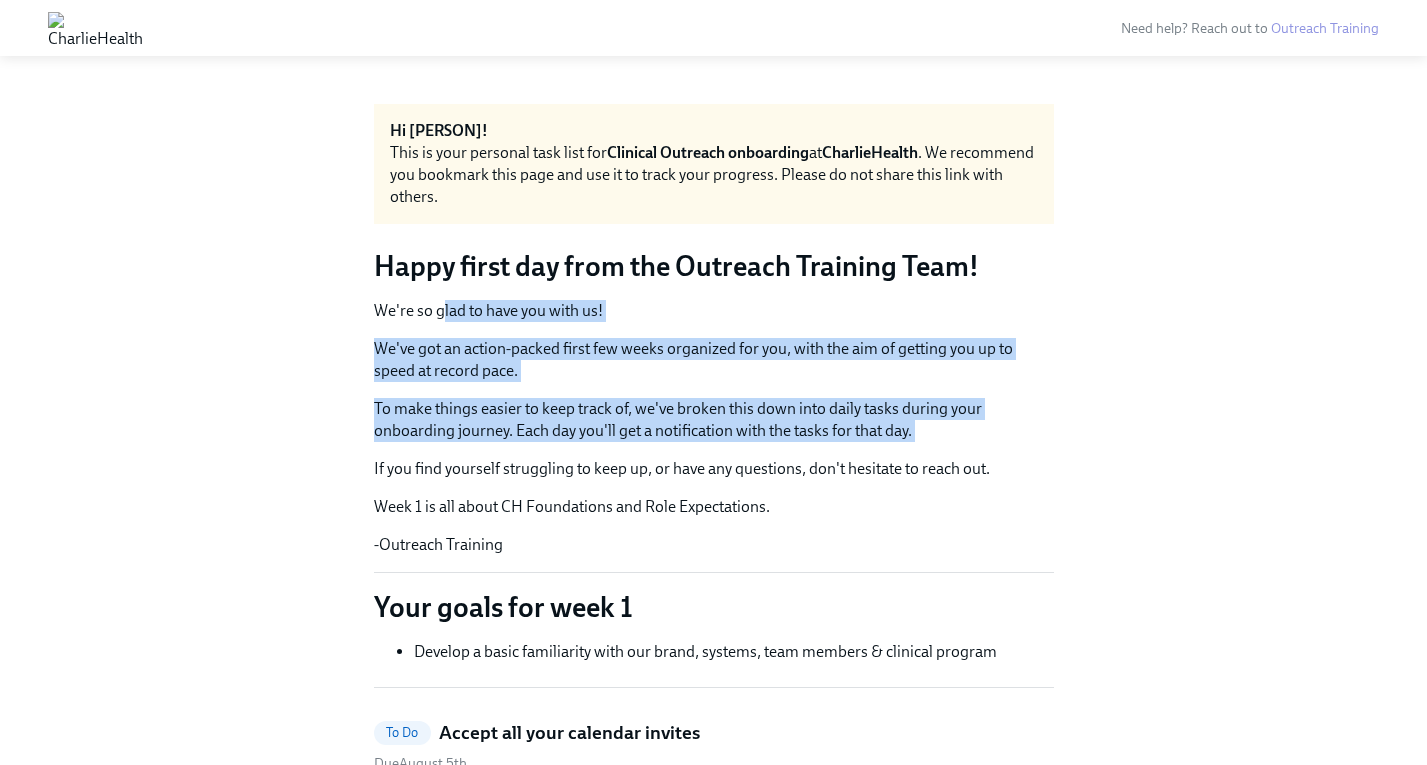 drag, startPoint x: 444, startPoint y: 312, endPoint x: 649, endPoint y: 446, distance: 244.91019 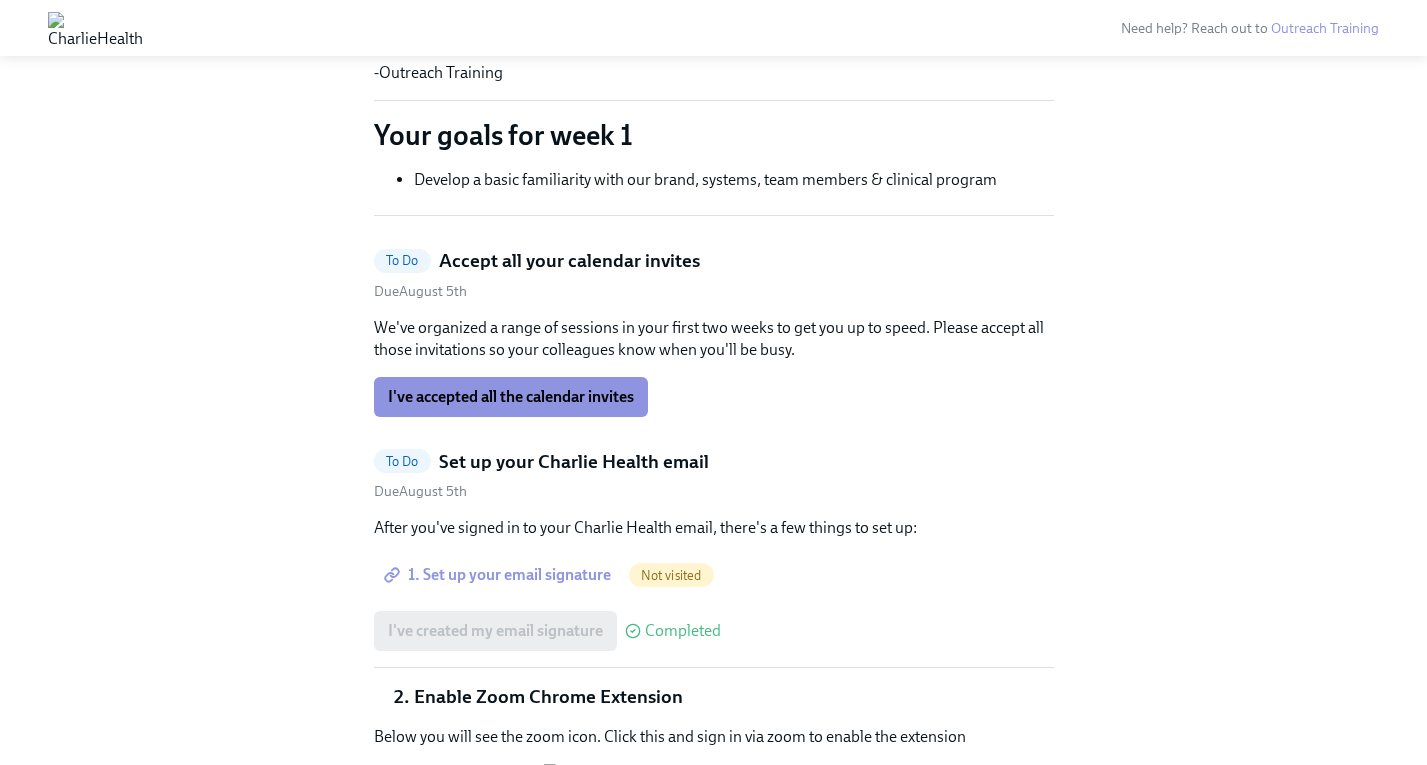 scroll, scrollTop: 548, scrollLeft: 0, axis: vertical 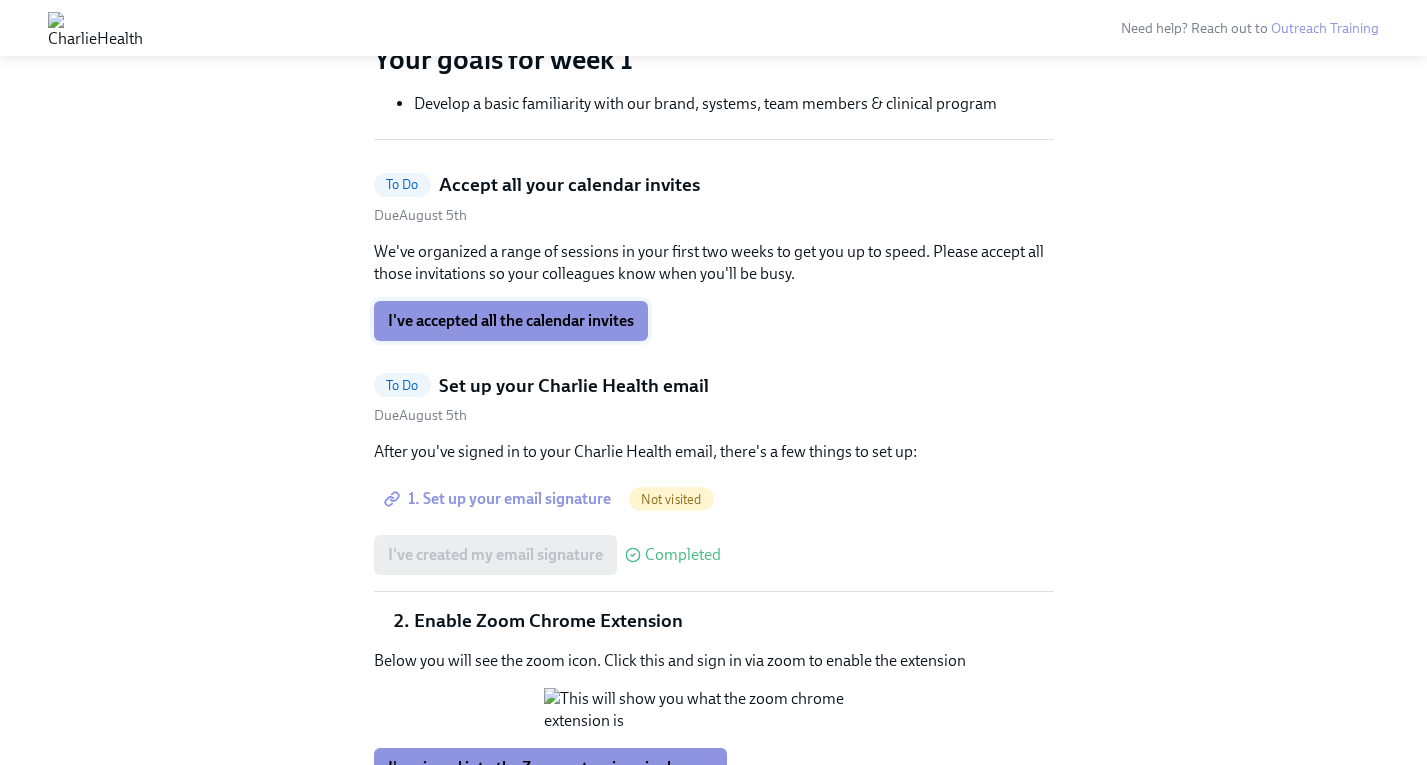 click on "I've accepted all the calendar invites" at bounding box center (511, 321) 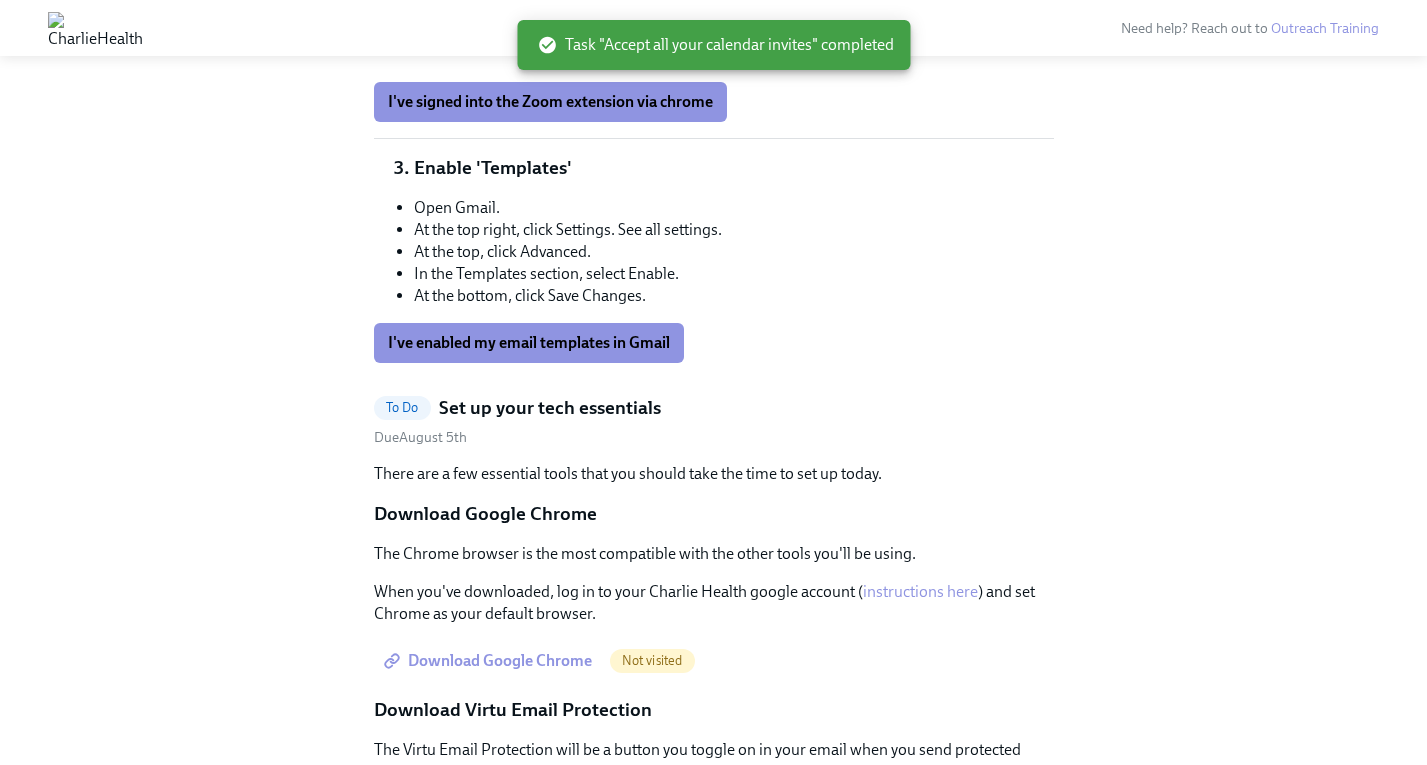 scroll, scrollTop: 812, scrollLeft: 0, axis: vertical 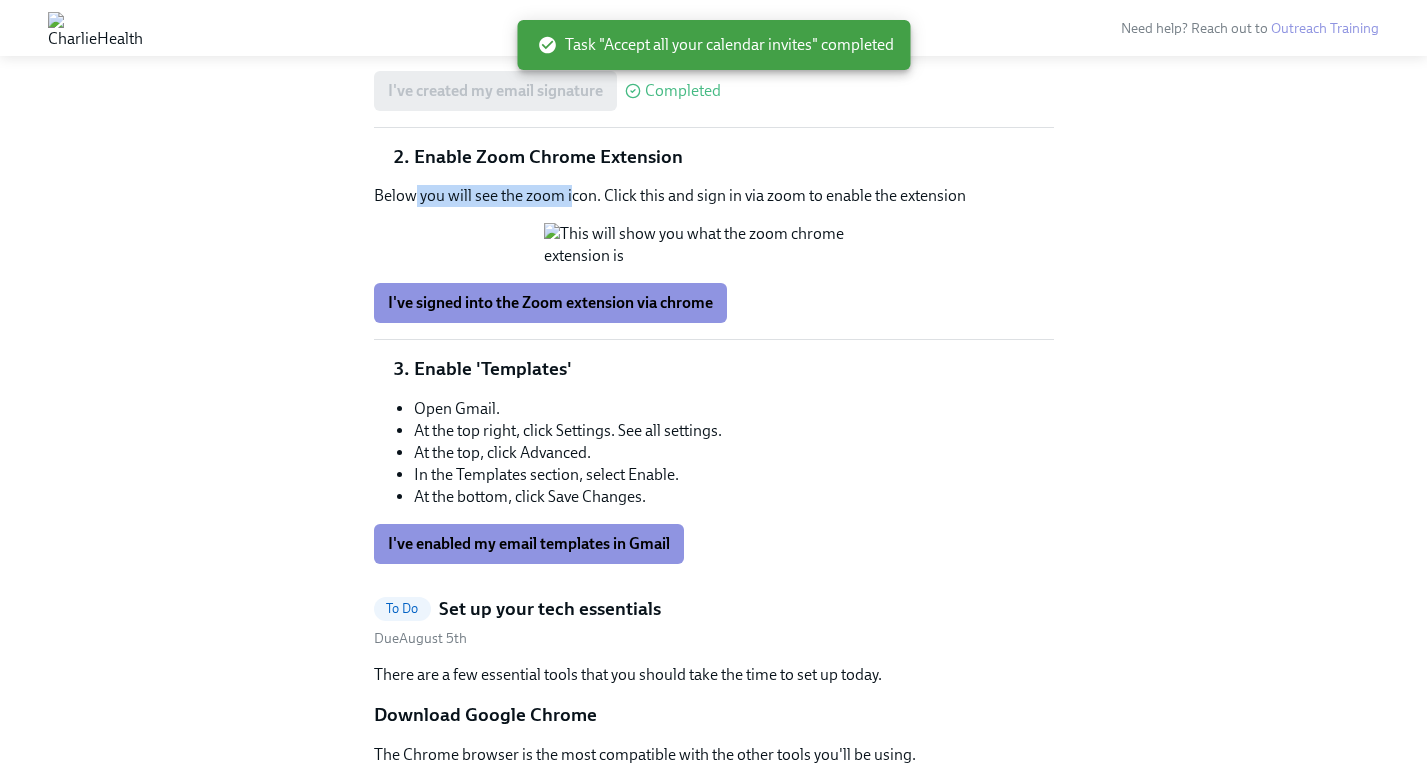 drag, startPoint x: 415, startPoint y: 193, endPoint x: 572, endPoint y: 197, distance: 157.05095 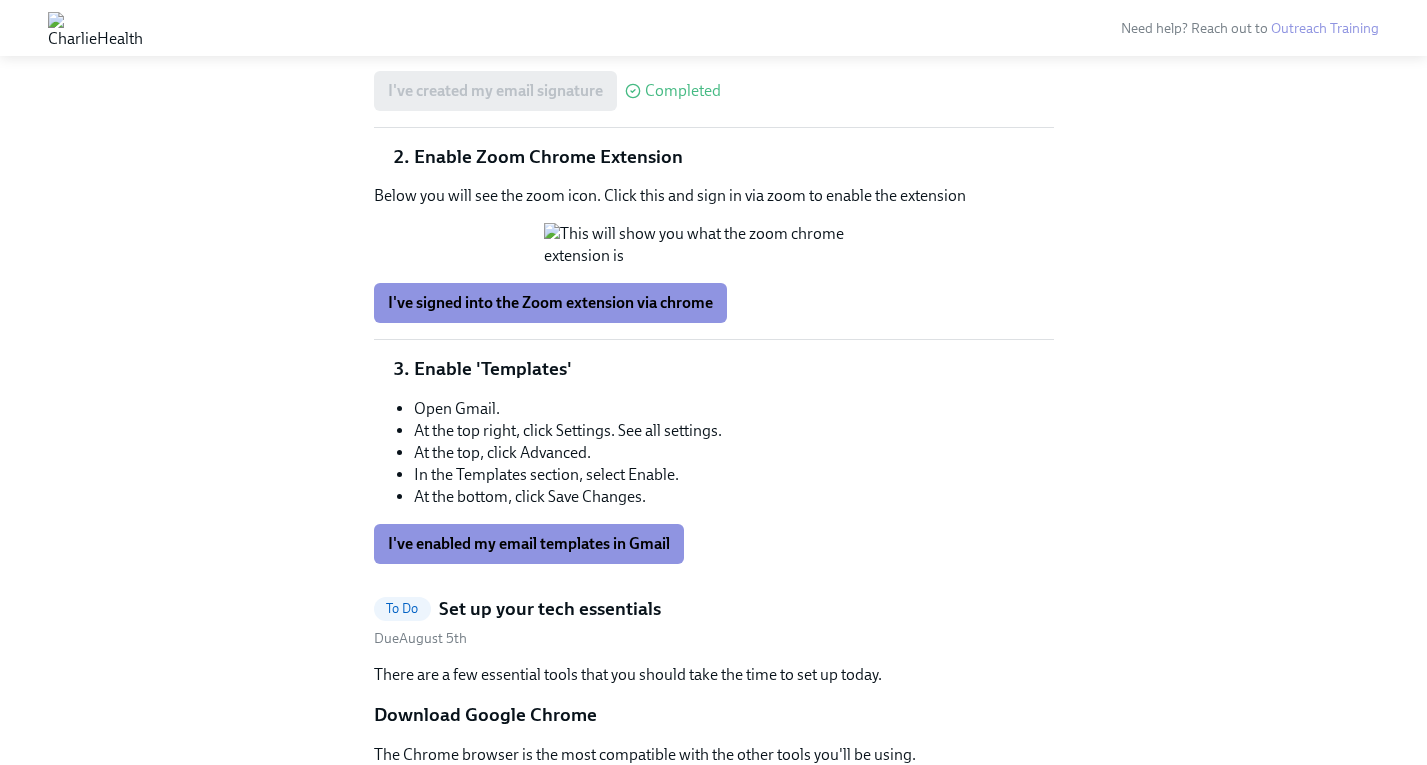drag, startPoint x: 617, startPoint y: 190, endPoint x: 788, endPoint y: 214, distance: 172.676 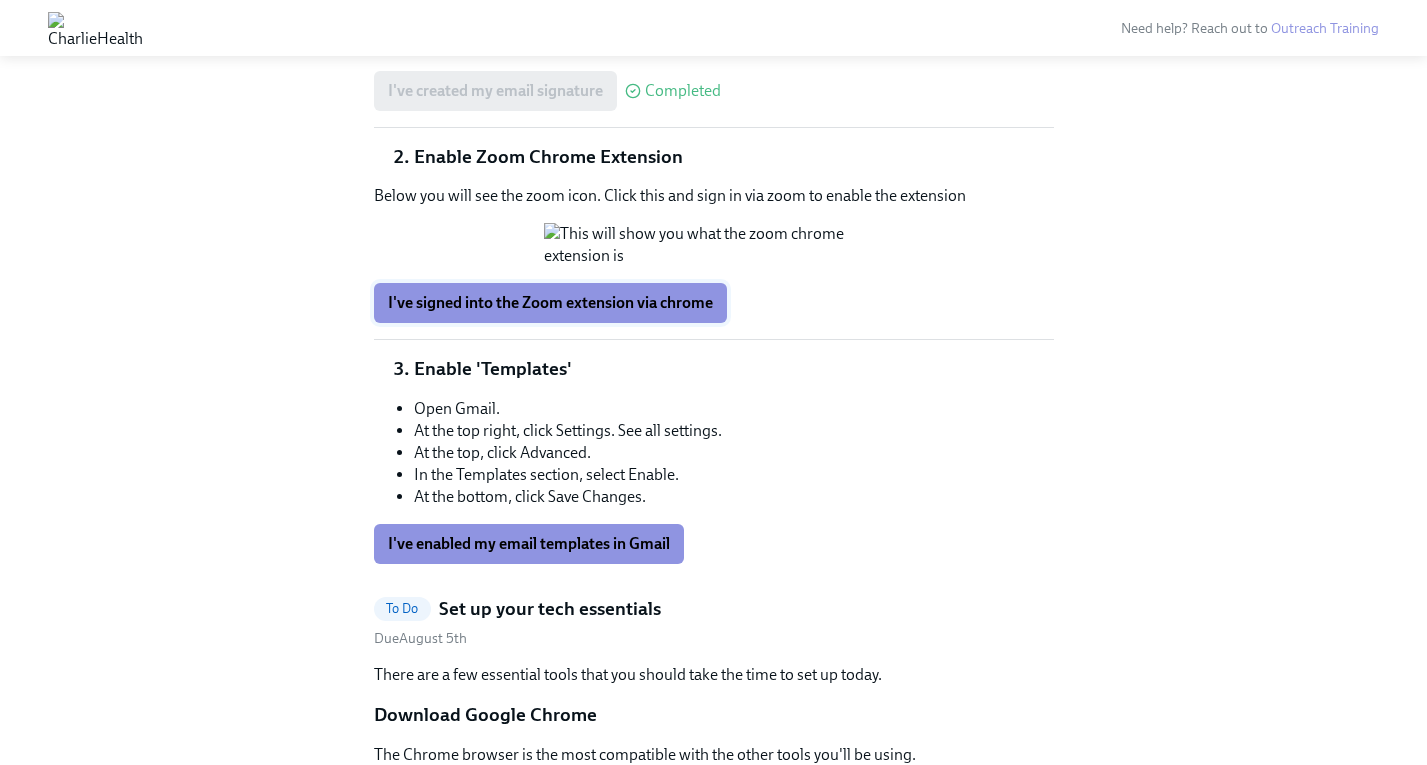 click on "I've signed into the Zoom extension via chrome" at bounding box center (550, 303) 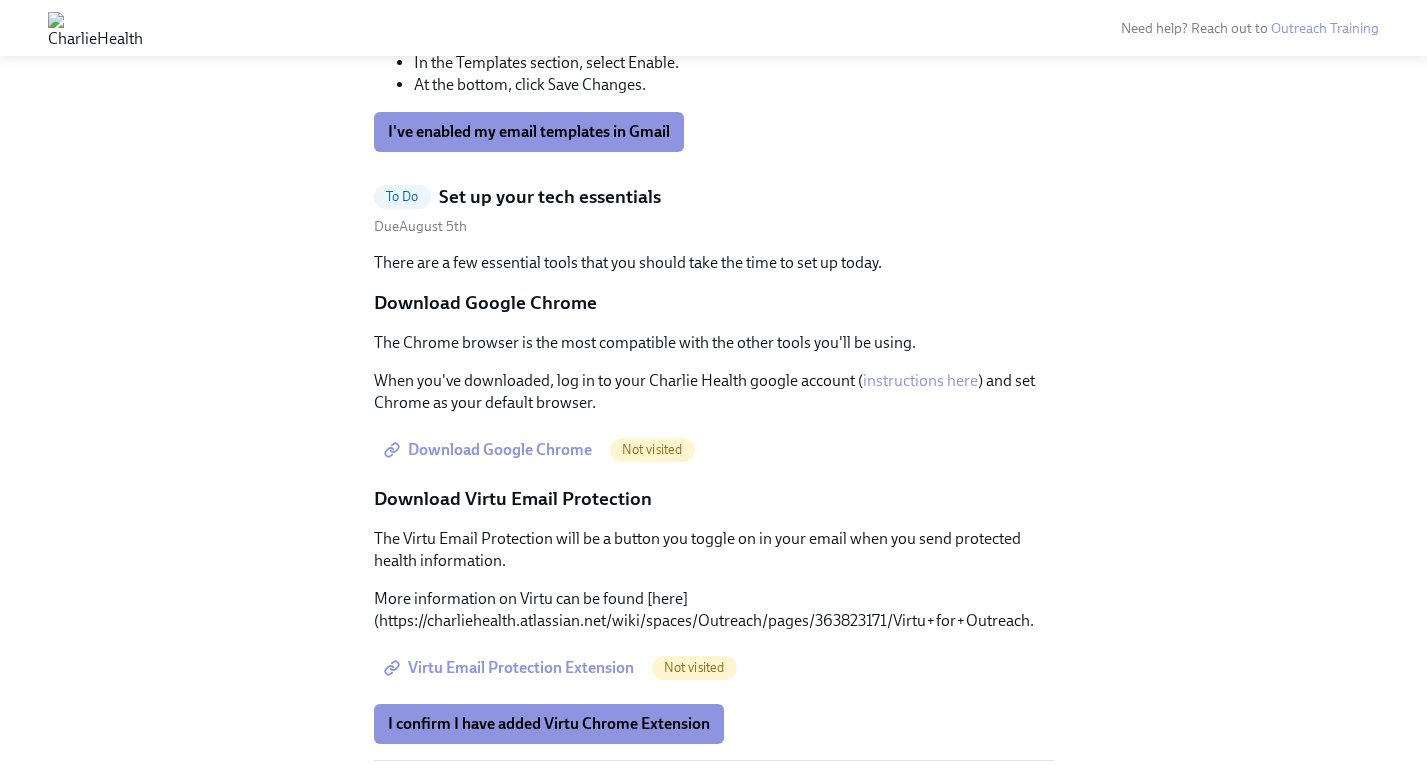 scroll, scrollTop: 1227, scrollLeft: 0, axis: vertical 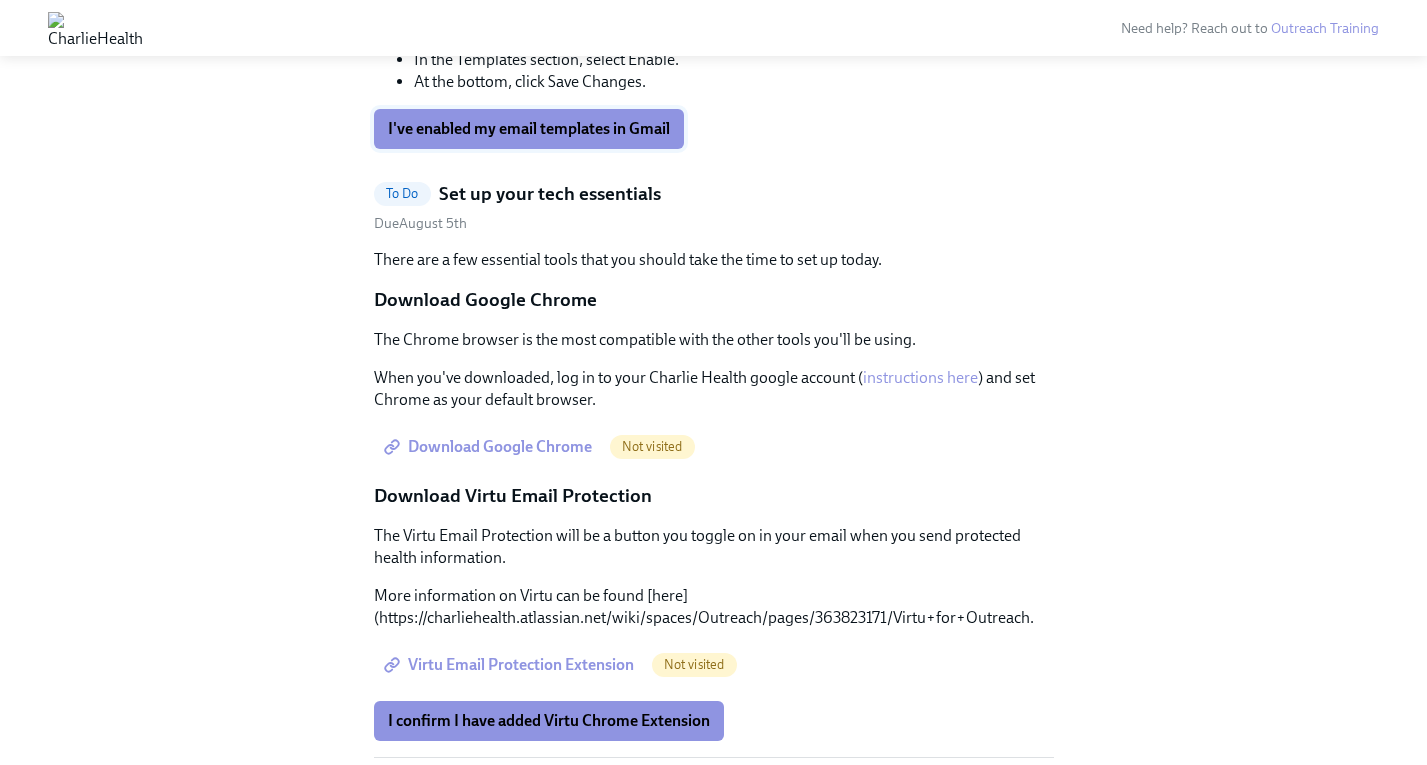 click on "I've enabled my email templates in Gmail" at bounding box center [529, 129] 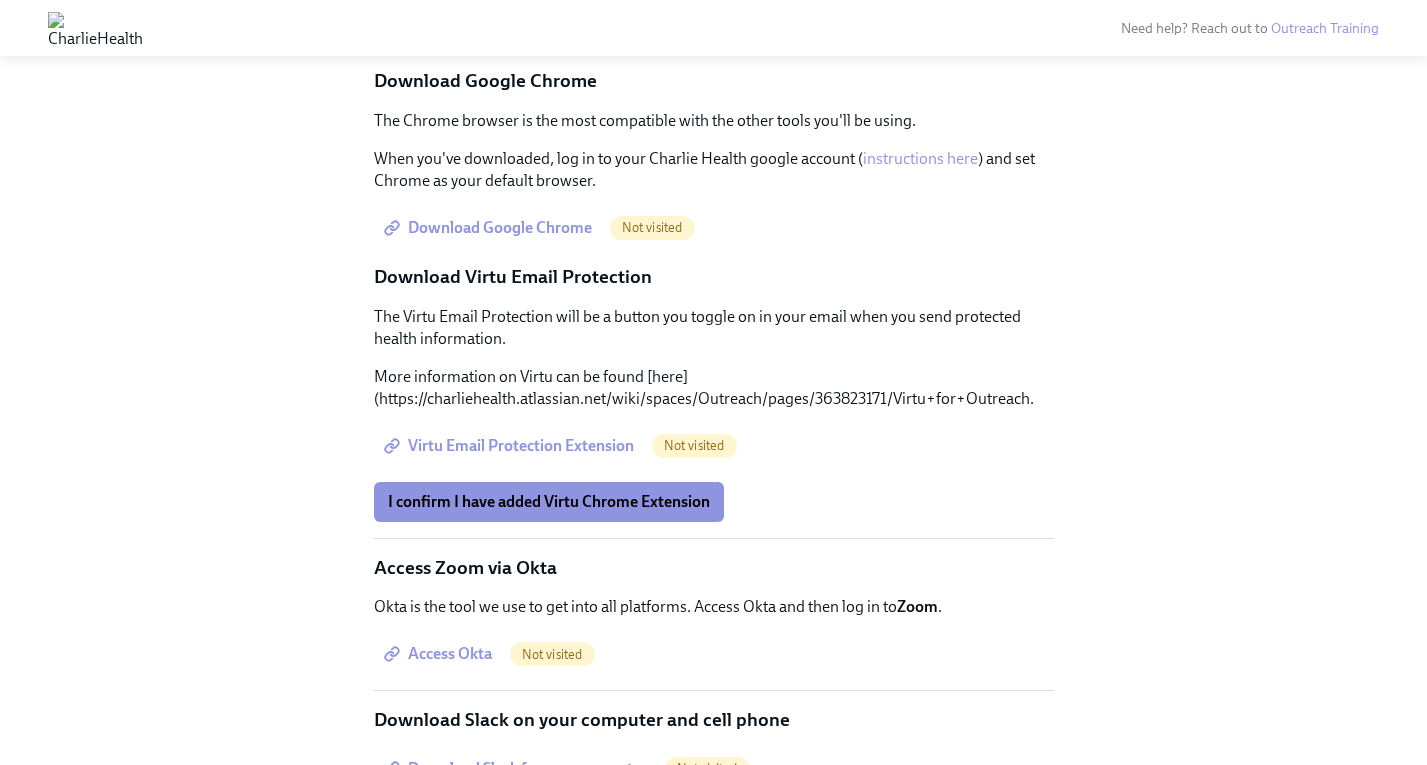 scroll, scrollTop: 1496, scrollLeft: 0, axis: vertical 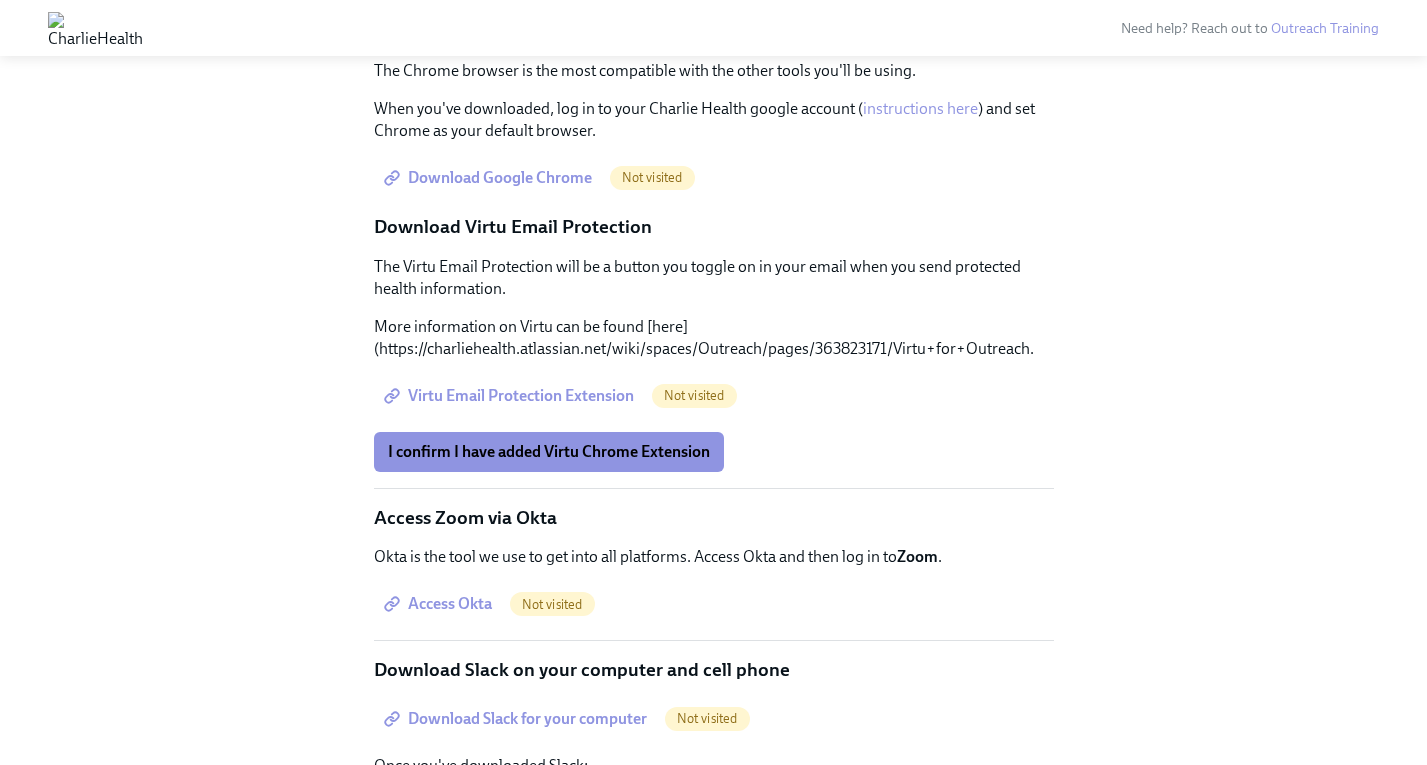 drag, startPoint x: 485, startPoint y: 256, endPoint x: 713, endPoint y: 267, distance: 228.2652 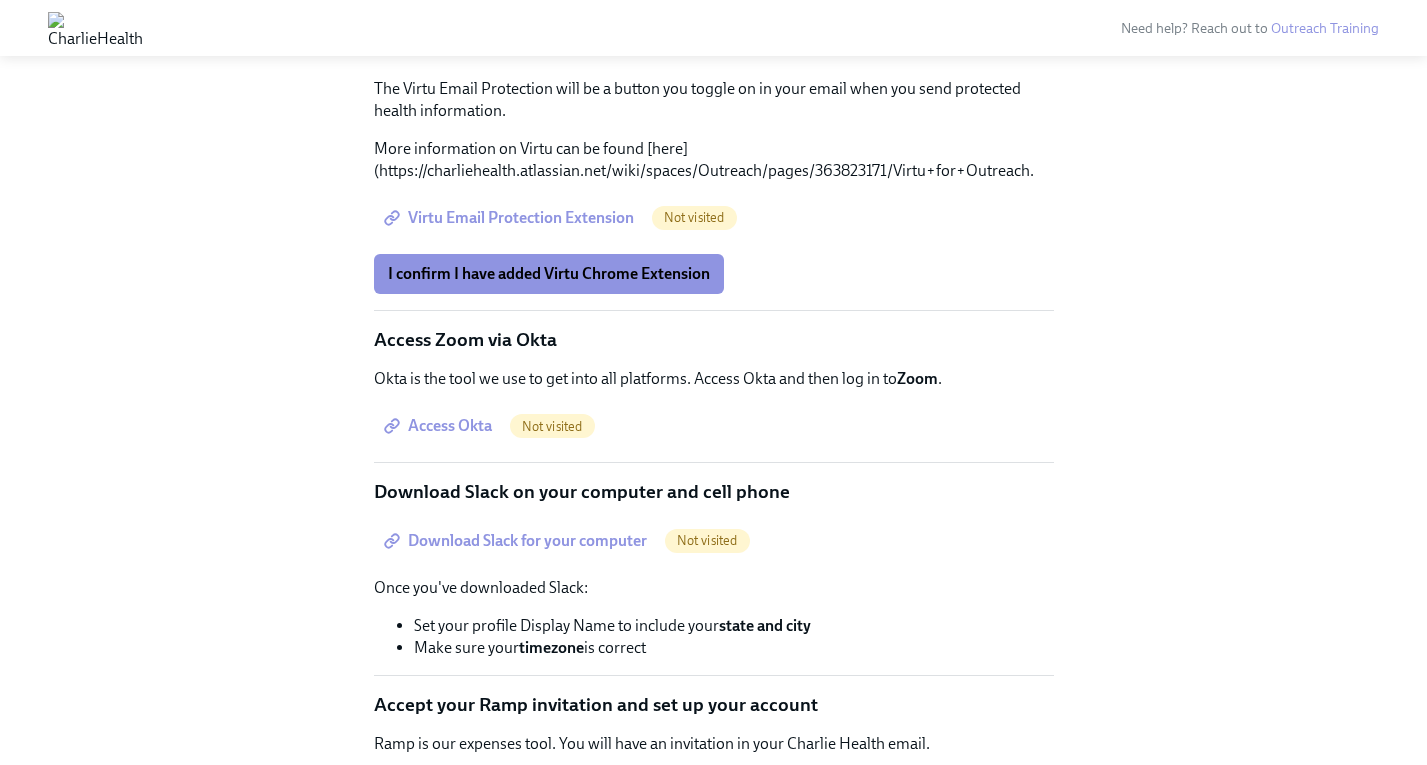 scroll, scrollTop: 1677, scrollLeft: 0, axis: vertical 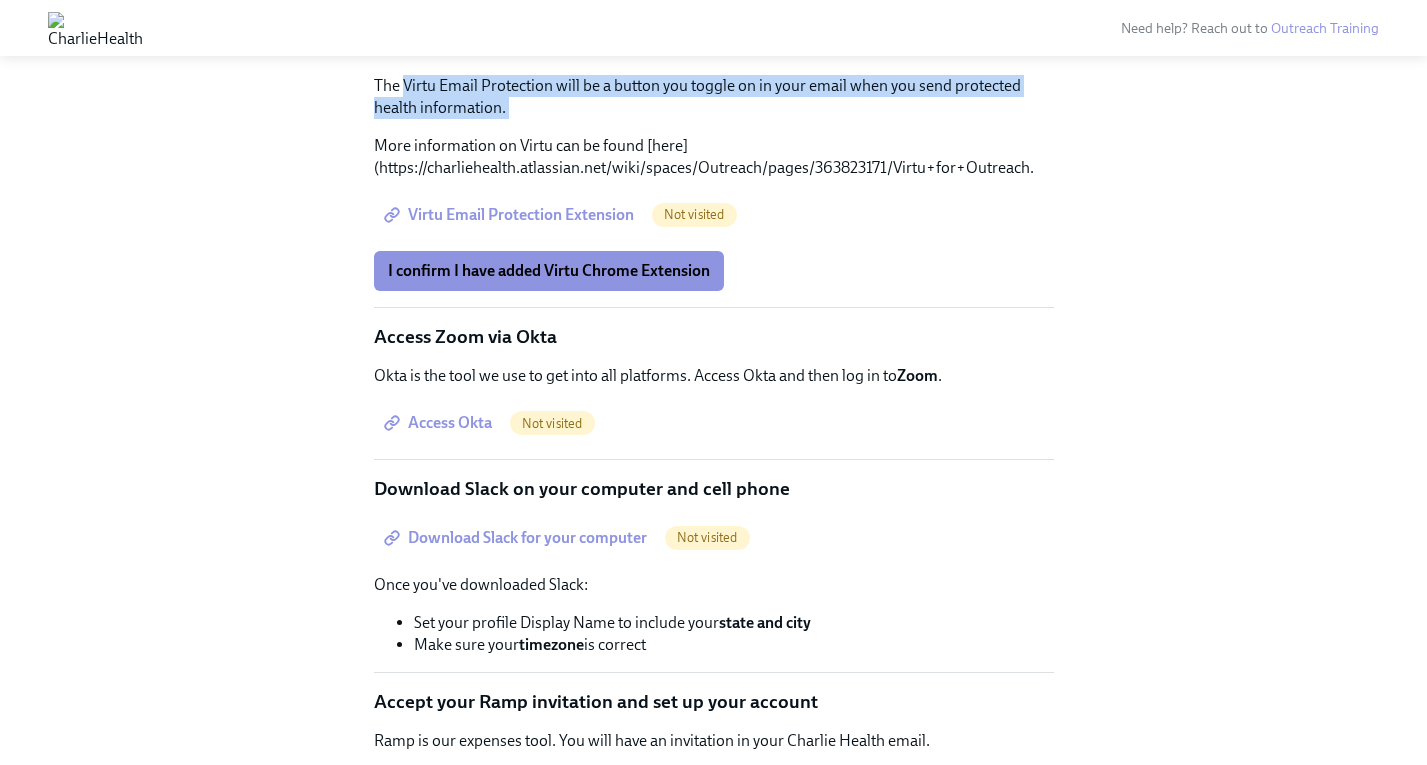 drag, startPoint x: 405, startPoint y: 343, endPoint x: 545, endPoint y: 388, distance: 147.05441 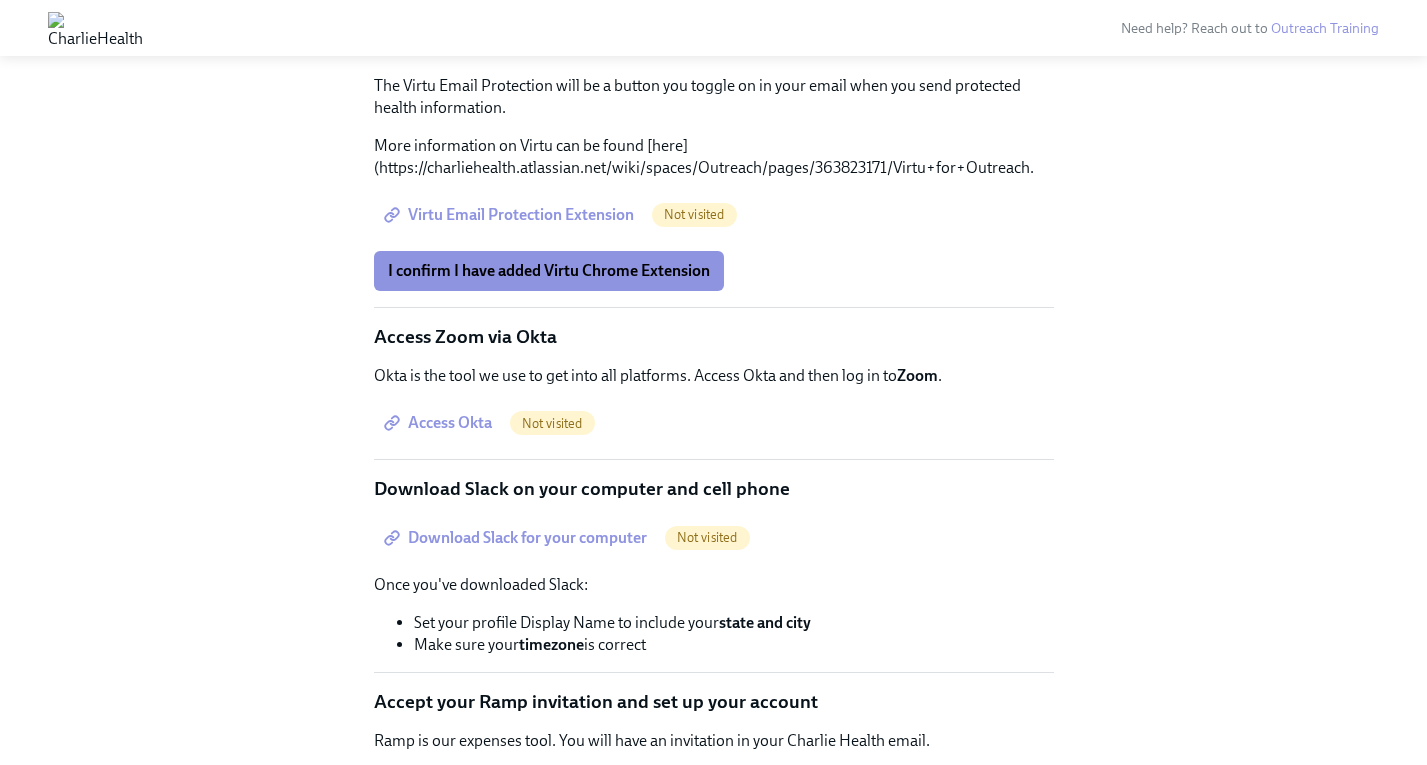 scroll, scrollTop: 1670, scrollLeft: 0, axis: vertical 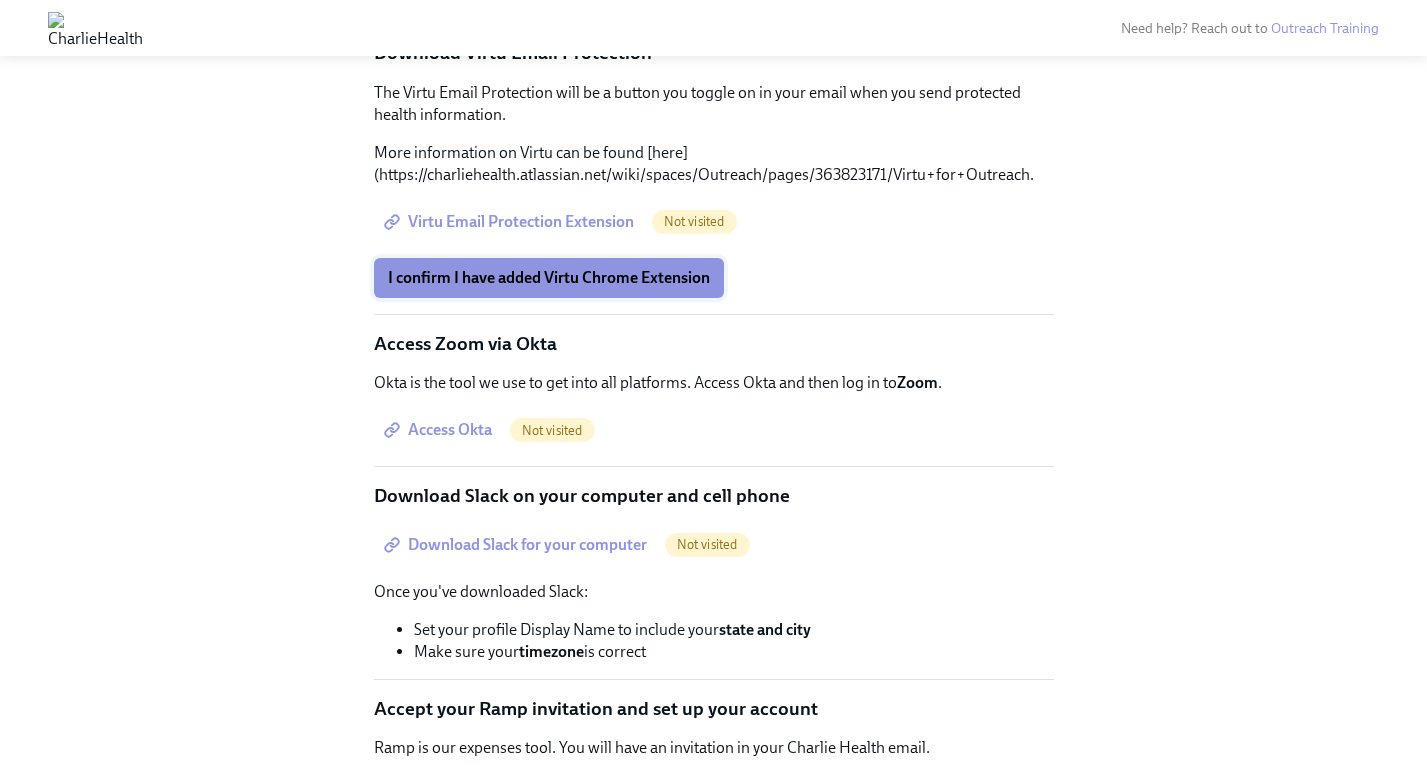 click on "I confirm I have added Virtu Chrome Extension" at bounding box center [549, 278] 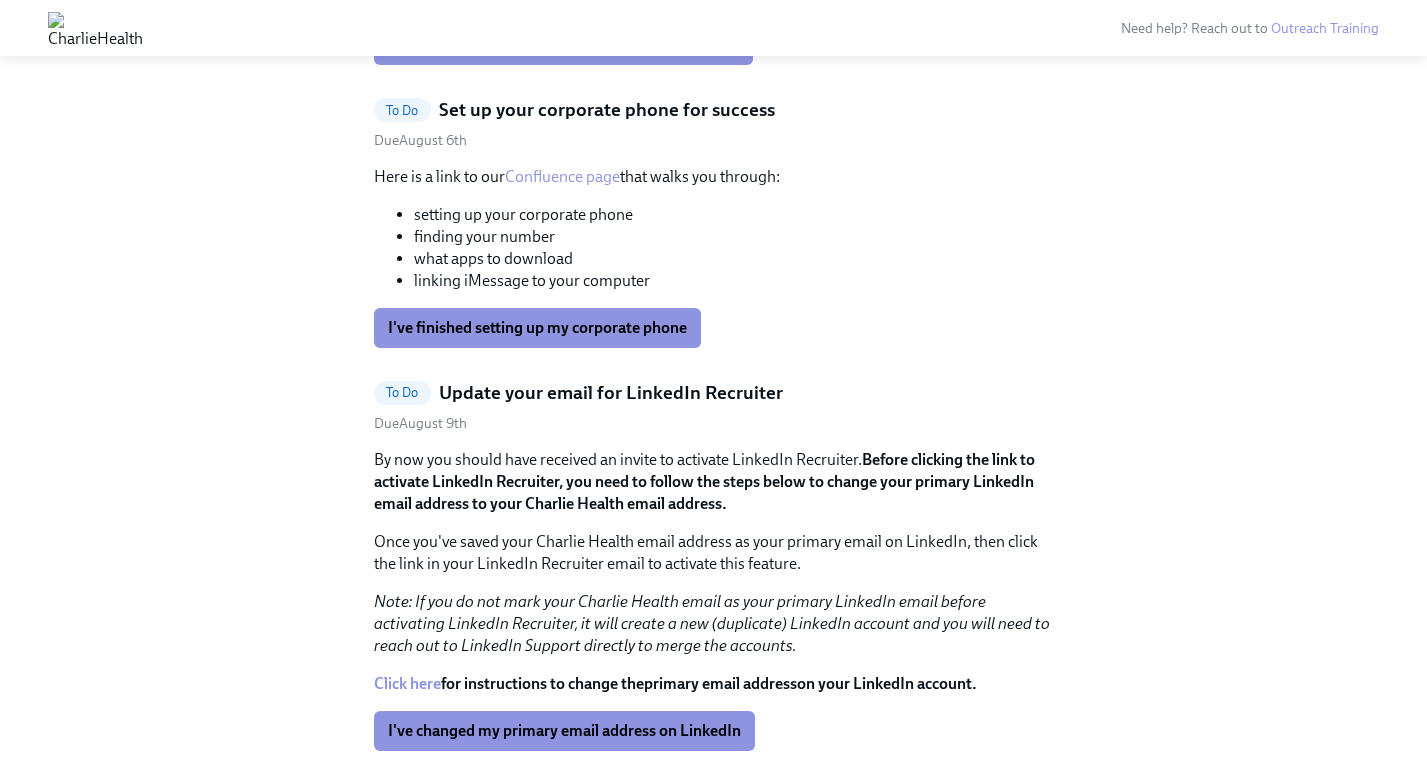 scroll, scrollTop: 3696, scrollLeft: 0, axis: vertical 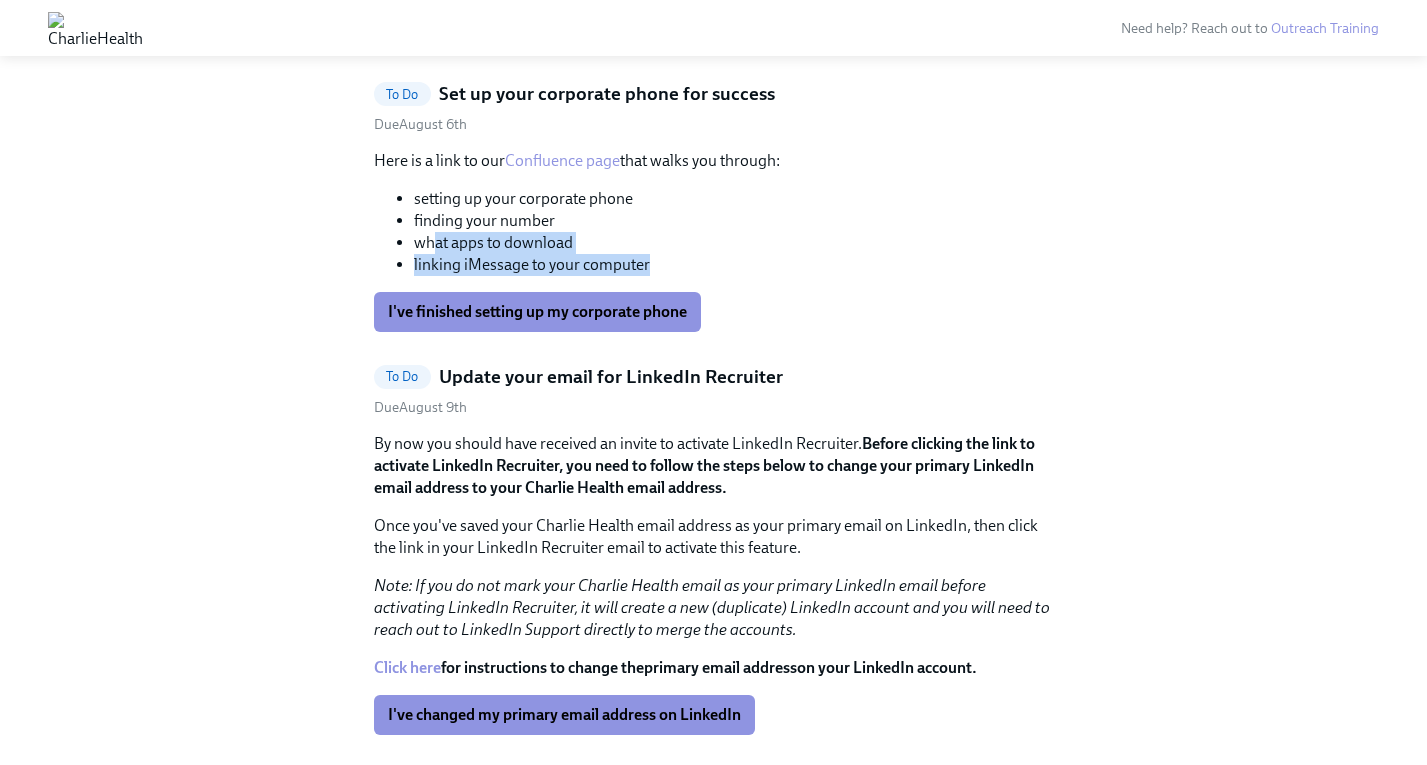 drag, startPoint x: 435, startPoint y: 513, endPoint x: 641, endPoint y: 542, distance: 208.03125 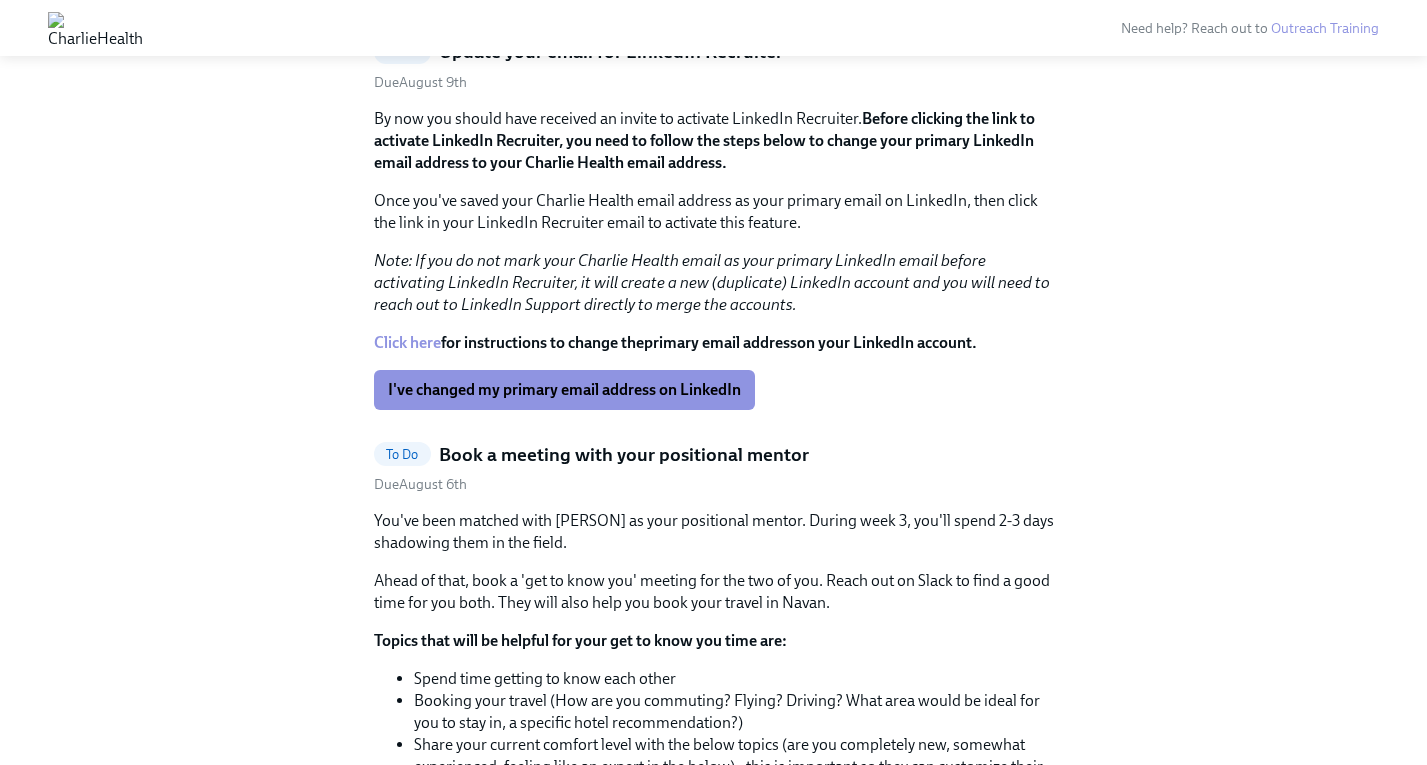 scroll, scrollTop: 4084, scrollLeft: 0, axis: vertical 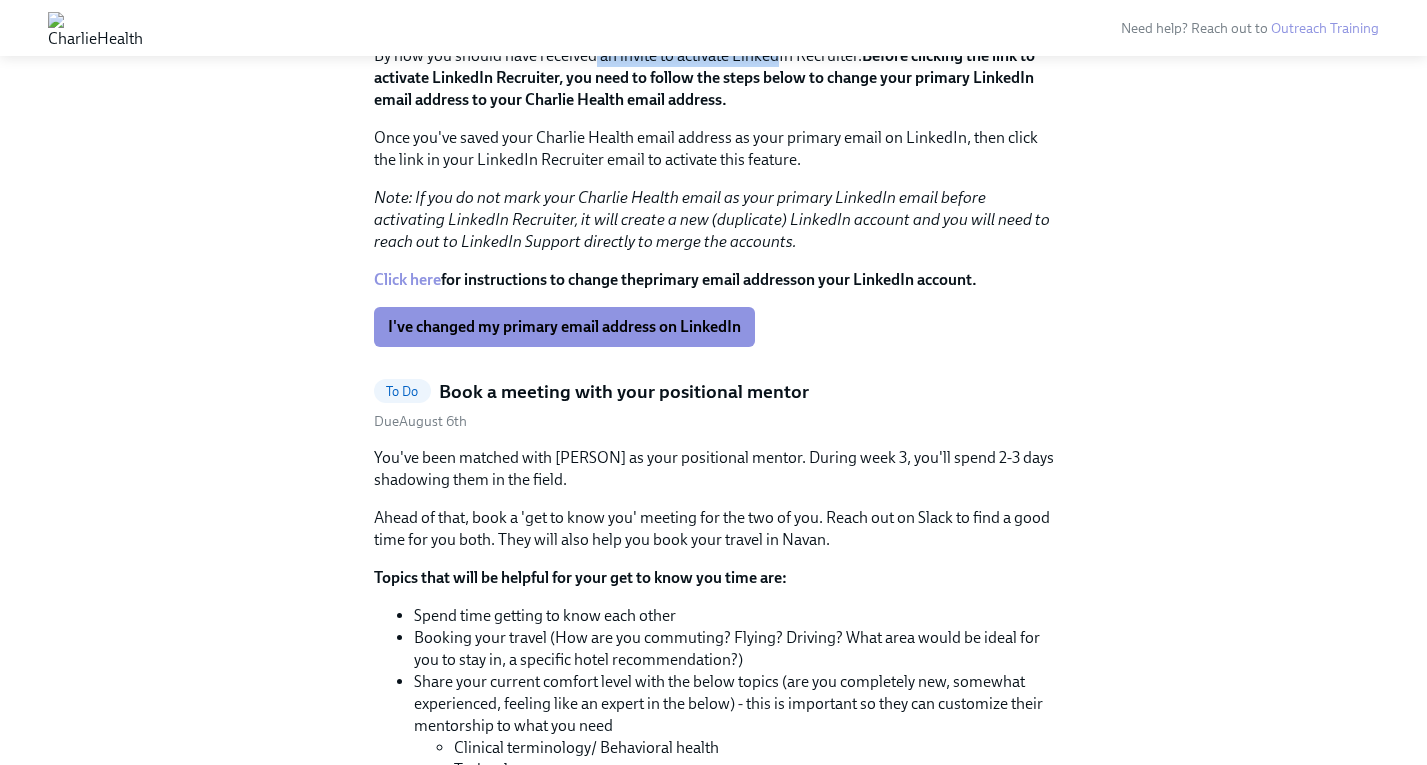 drag, startPoint x: 594, startPoint y: 318, endPoint x: 782, endPoint y: 313, distance: 188.06648 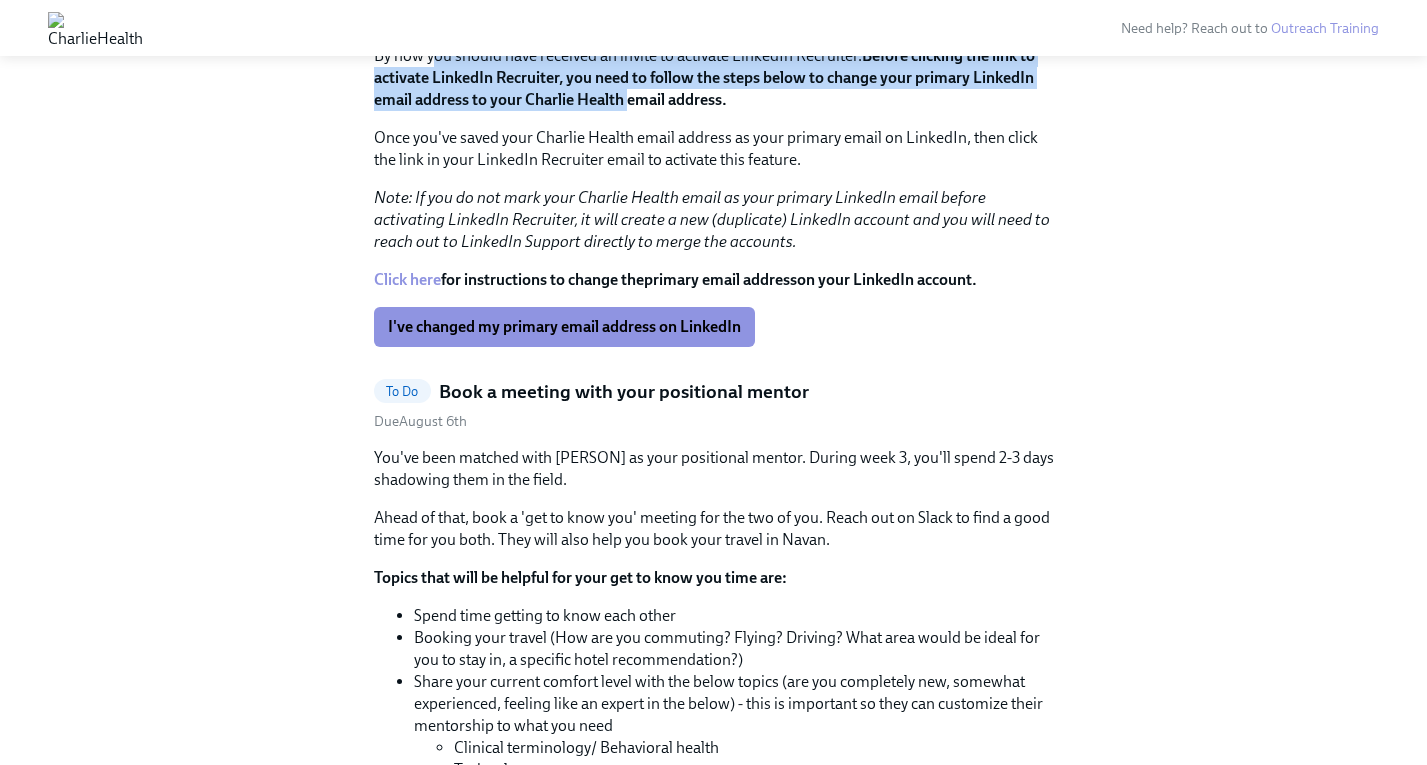 drag, startPoint x: 432, startPoint y: 332, endPoint x: 629, endPoint y: 373, distance: 201.22127 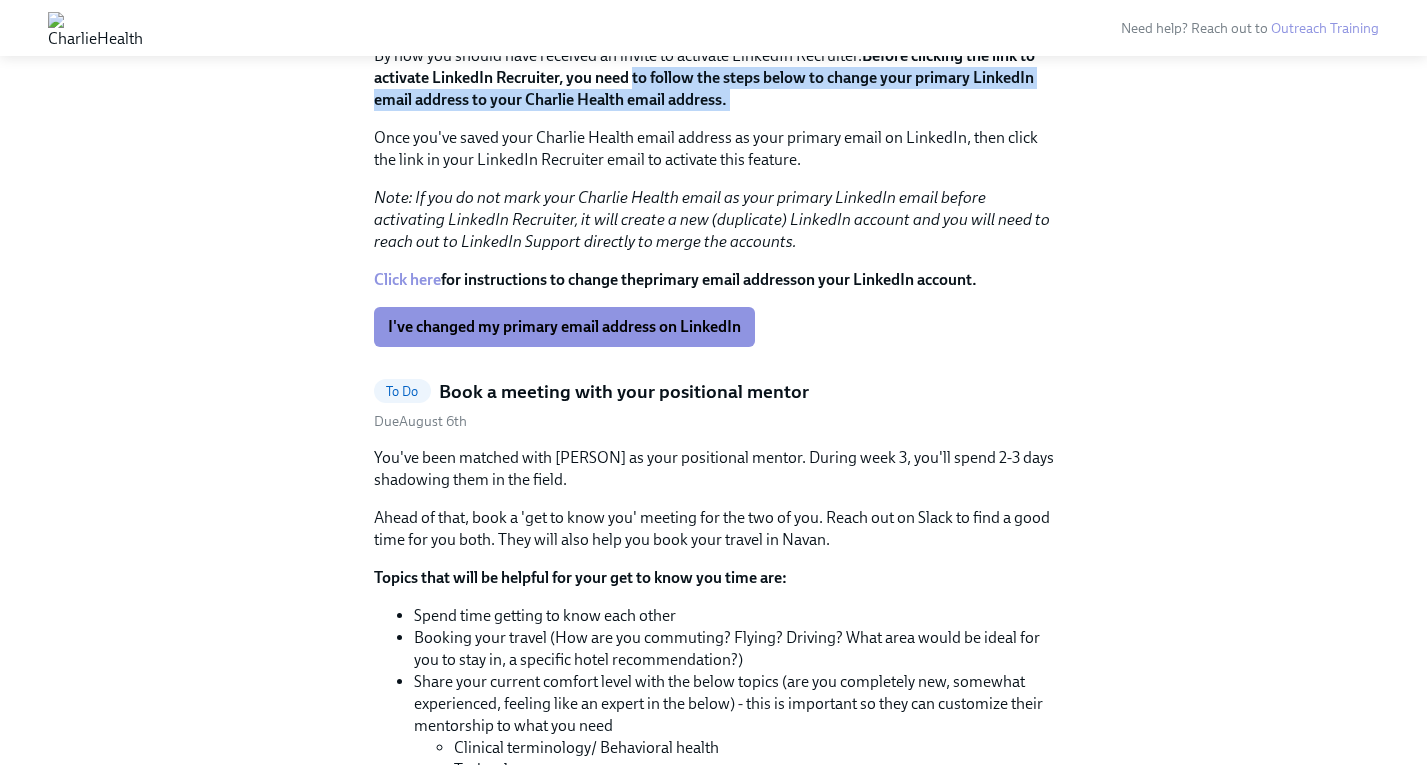 drag, startPoint x: 636, startPoint y: 348, endPoint x: 807, endPoint y: 384, distance: 174.7484 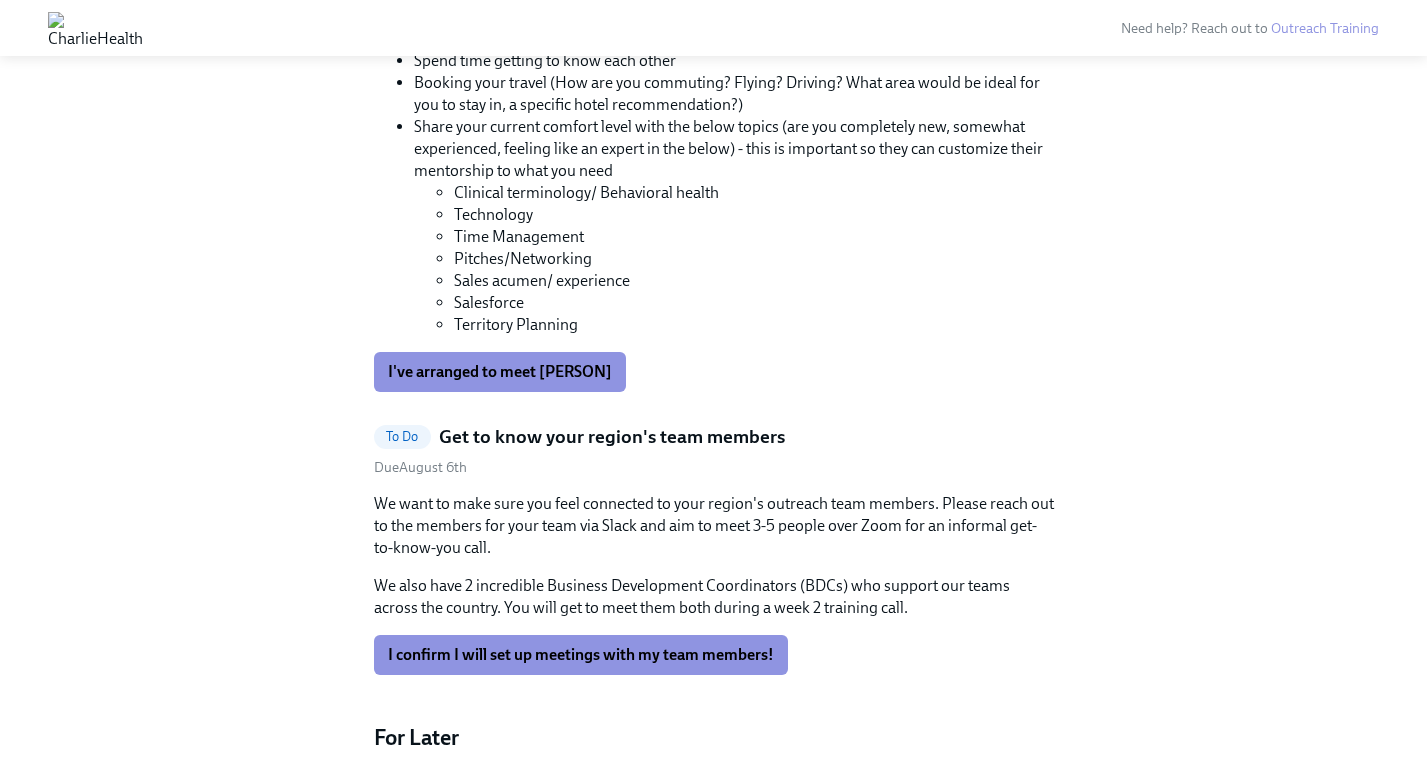 scroll, scrollTop: 4640, scrollLeft: 0, axis: vertical 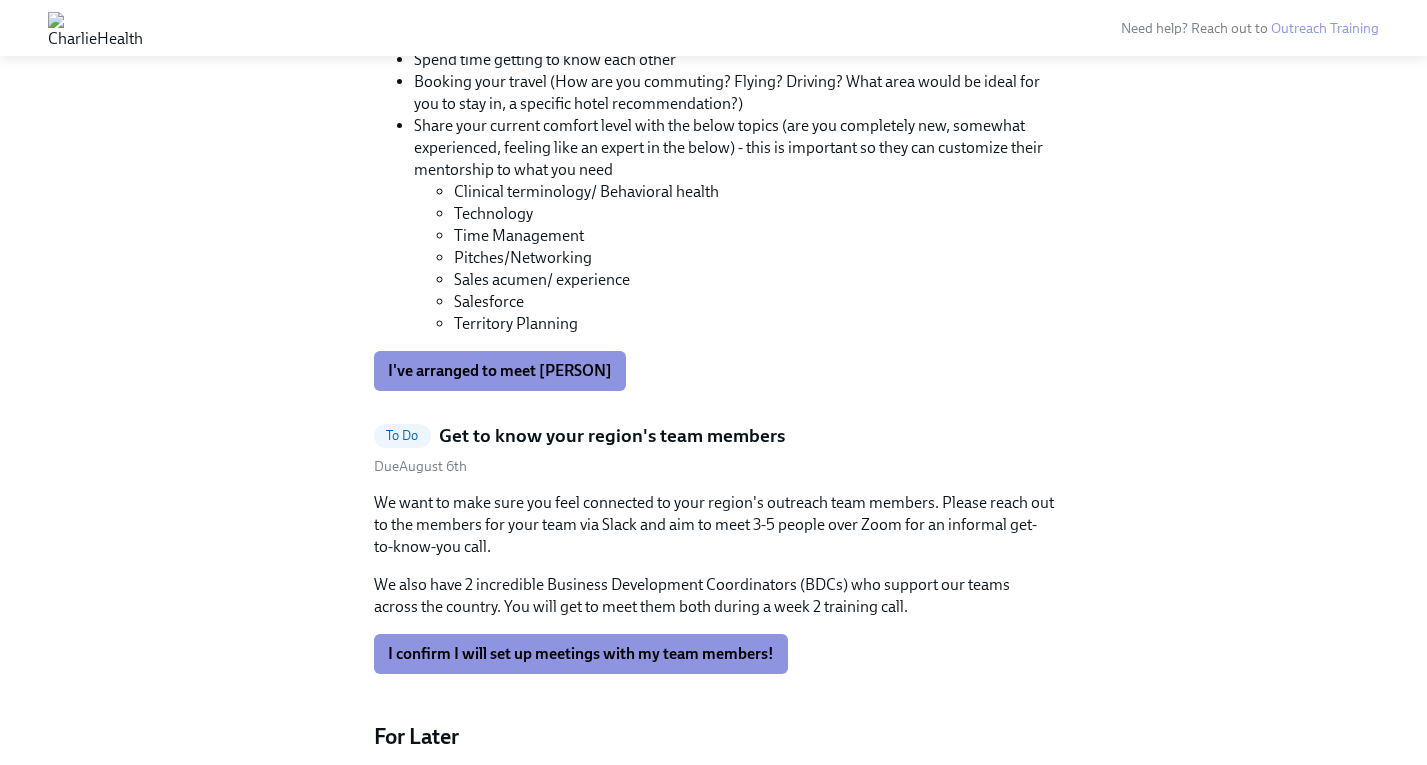 drag, startPoint x: 458, startPoint y: 222, endPoint x: 845, endPoint y: 252, distance: 388.16104 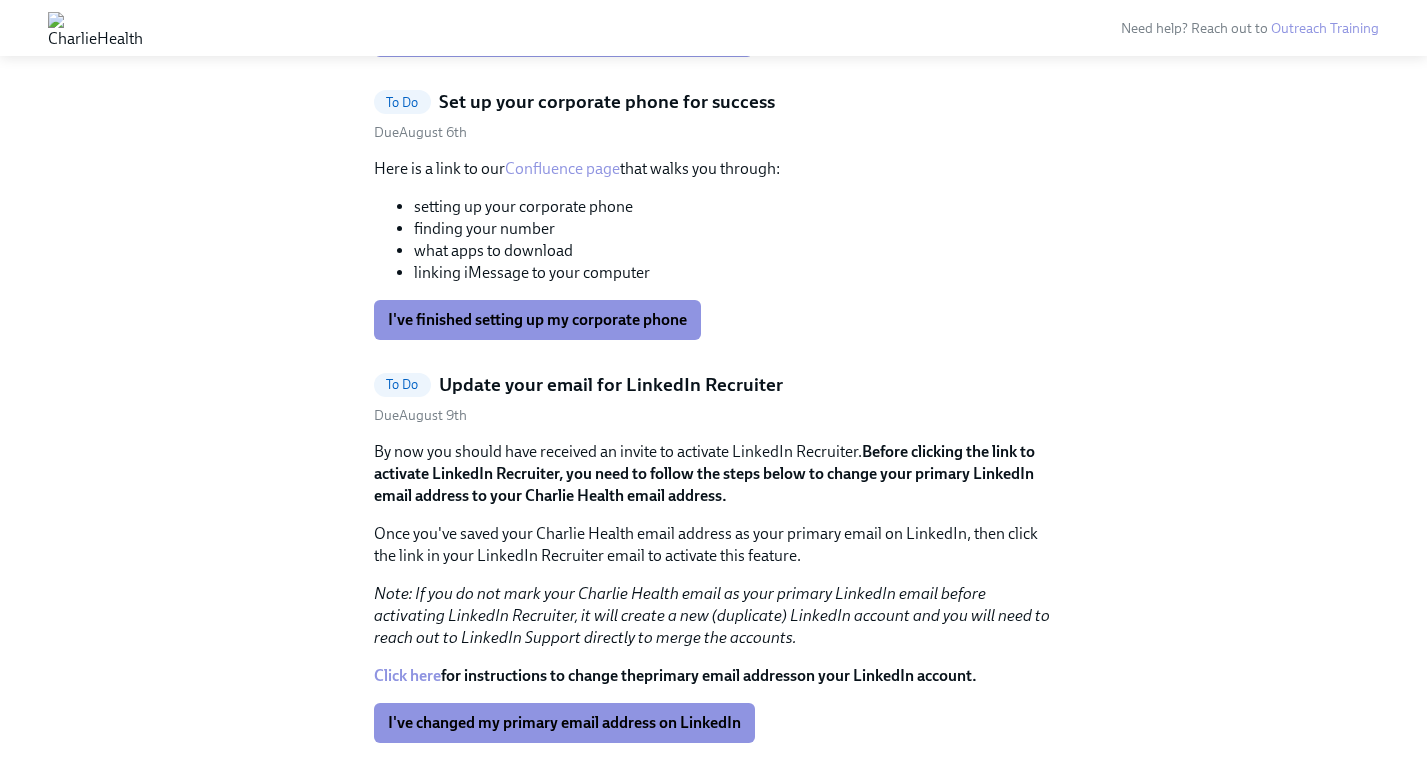 scroll, scrollTop: 3691, scrollLeft: 0, axis: vertical 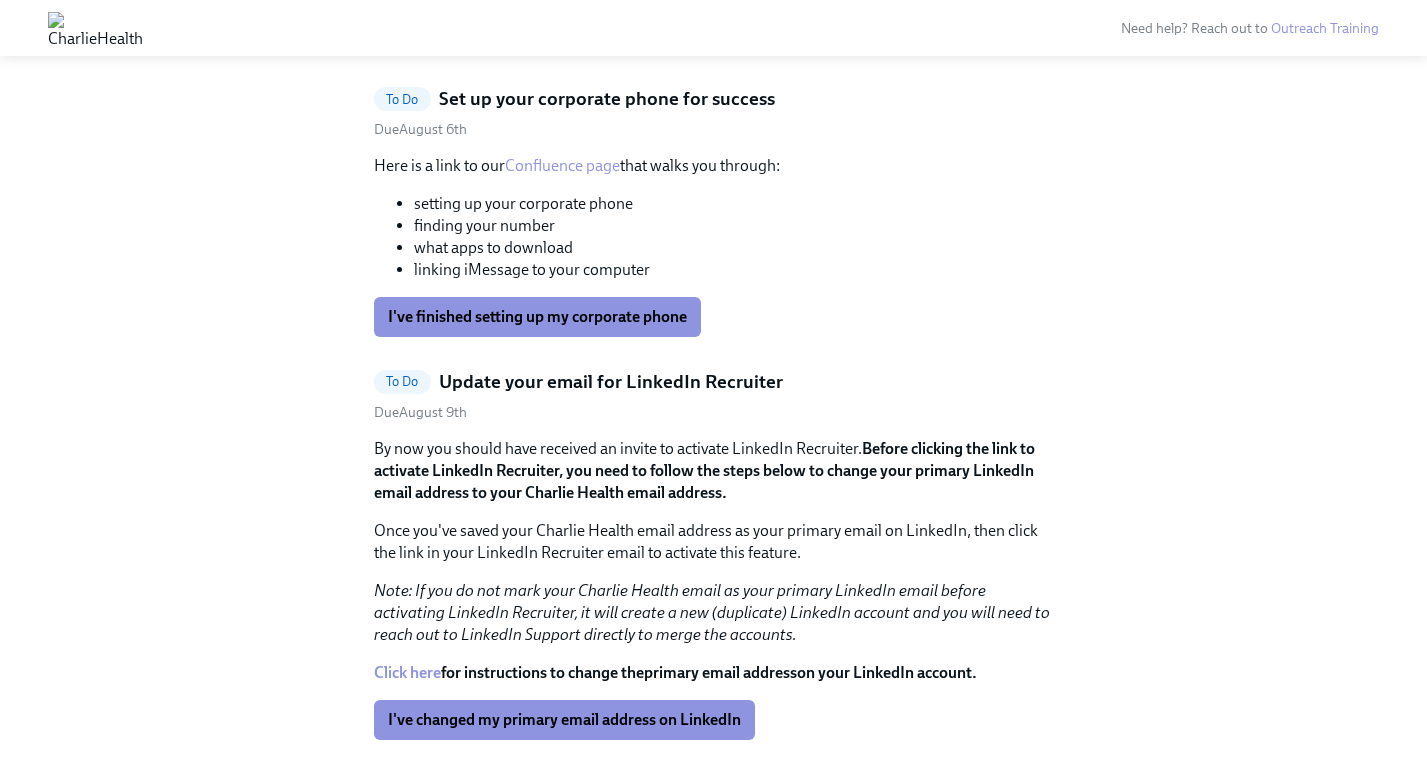 drag, startPoint x: 692, startPoint y: 171, endPoint x: 789, endPoint y: 191, distance: 99.0404 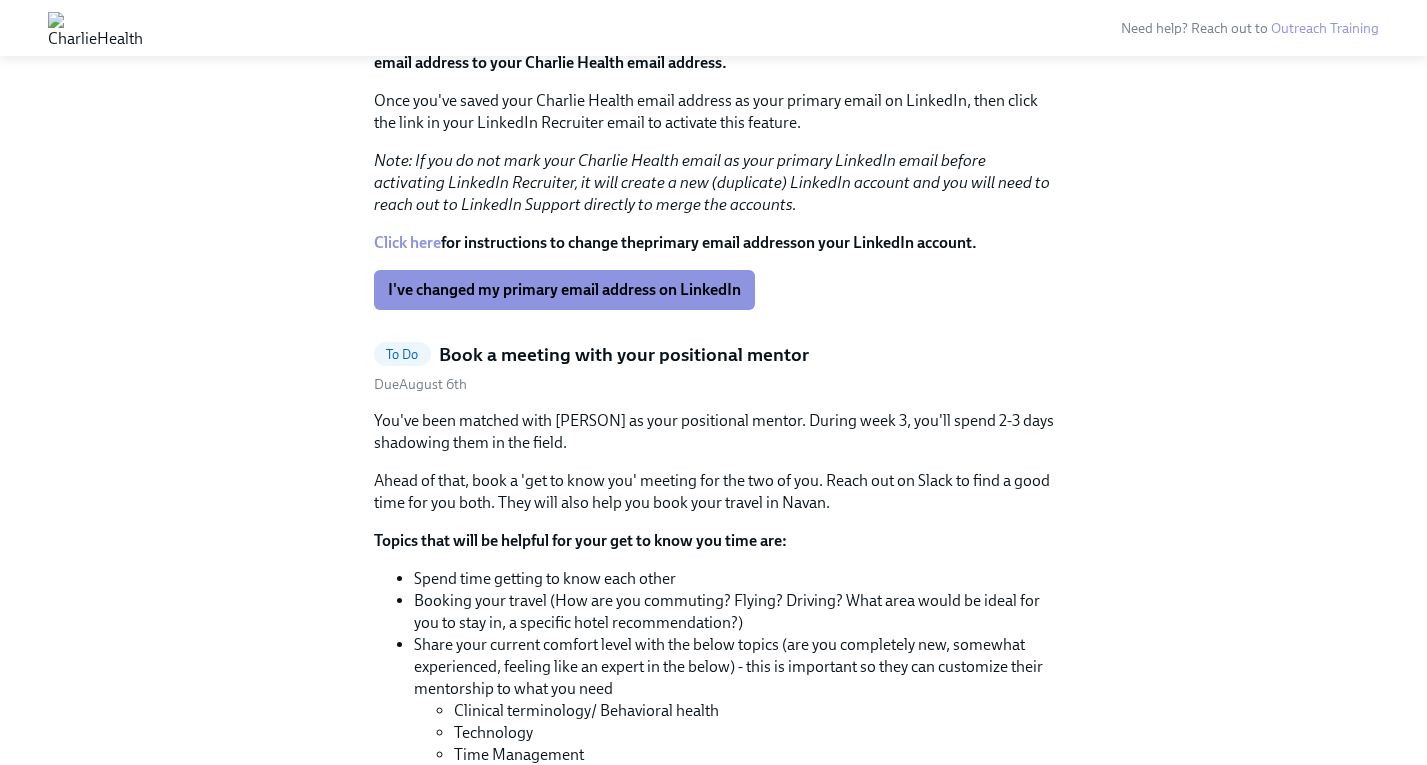 scroll, scrollTop: 4123, scrollLeft: 0, axis: vertical 